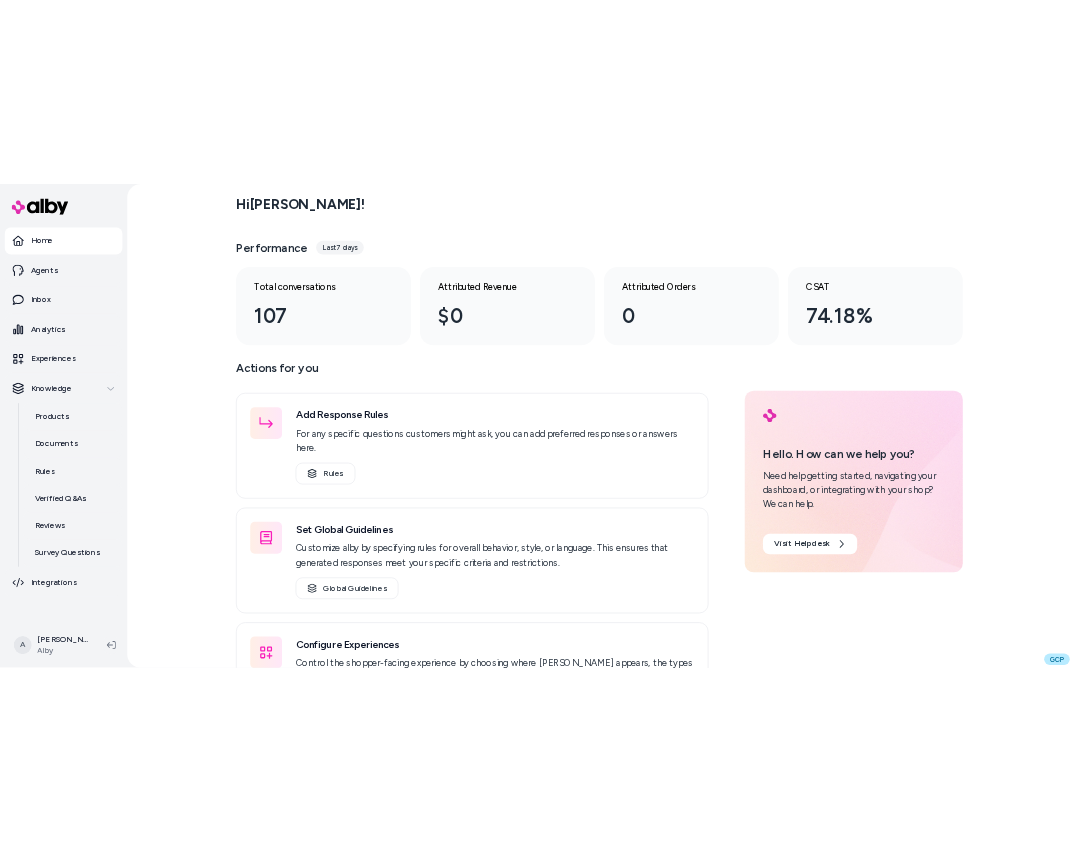 scroll, scrollTop: 0, scrollLeft: 0, axis: both 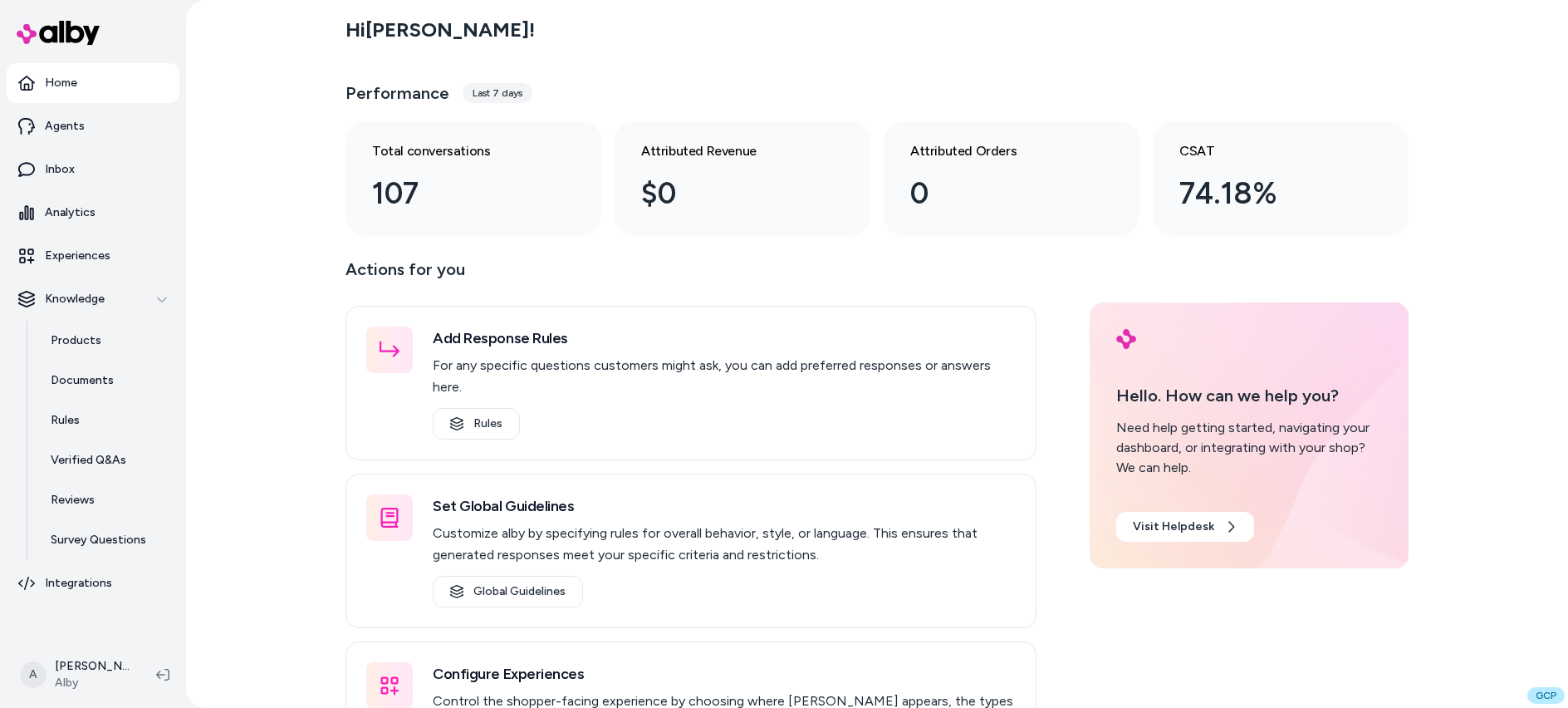 click on "Hi  [PERSON_NAME] ! Performance Last 7 days Total conversations   107 Attributed Revenue   $0 Attributed Orders   0 CSAT   74.18% Actions for you Add Response Rules For any specific questions customers might ask, you can add preferred responses or answers here. Rules Set Global Guidelines Customize alby by specifying rules for overall behavior, style, or language. This ensures that generated responses meet your specific criteria and restrictions. Global Guidelines Configure Experiences Control the shopper-facing experience by choosing where [PERSON_NAME] appears, the types of questions alby can answer (skills), and customizing the look and feel. Experiences Hello. How can we help you? Need help getting started, navigating your dashboard, or integrating with your shop? We can help. Visit Helpdesk" at bounding box center (877, 354) 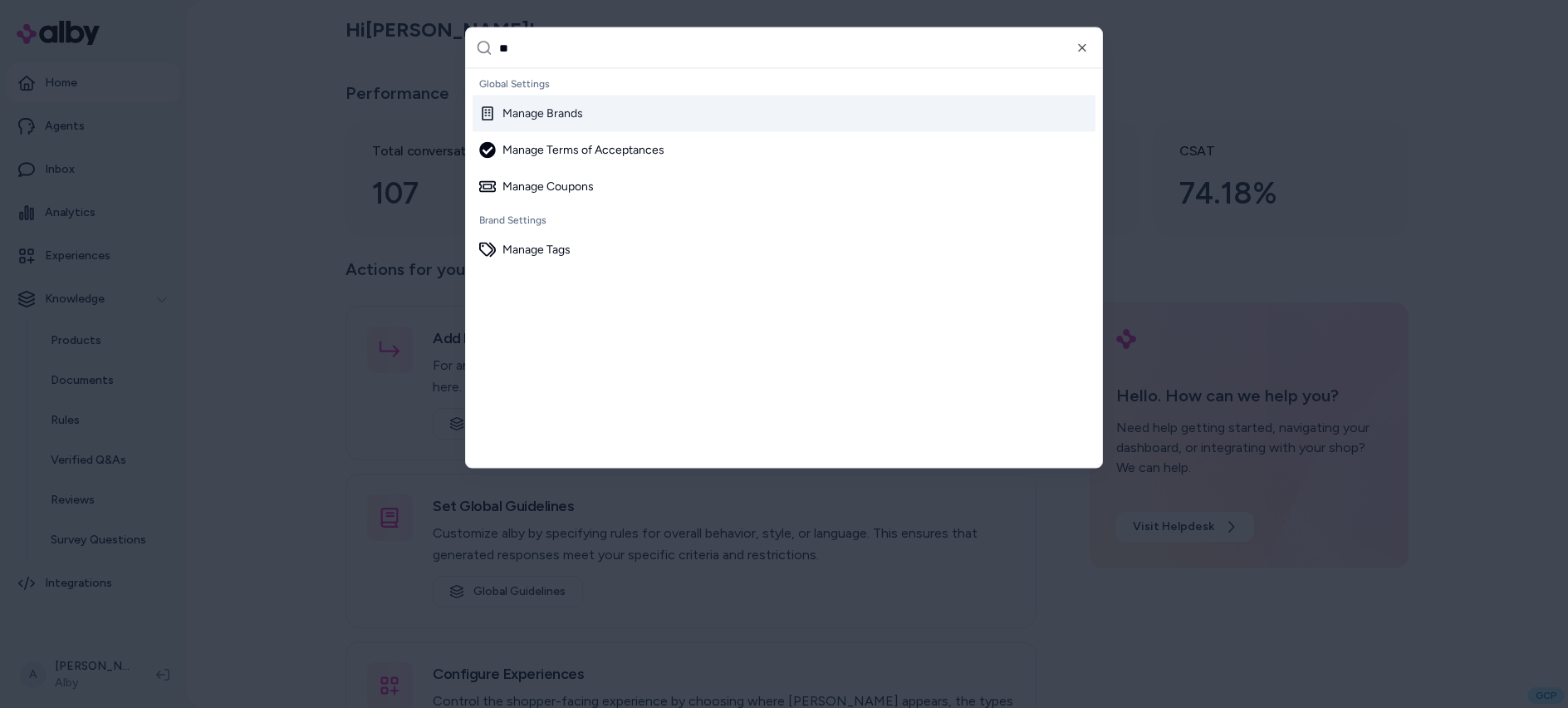 type on "***" 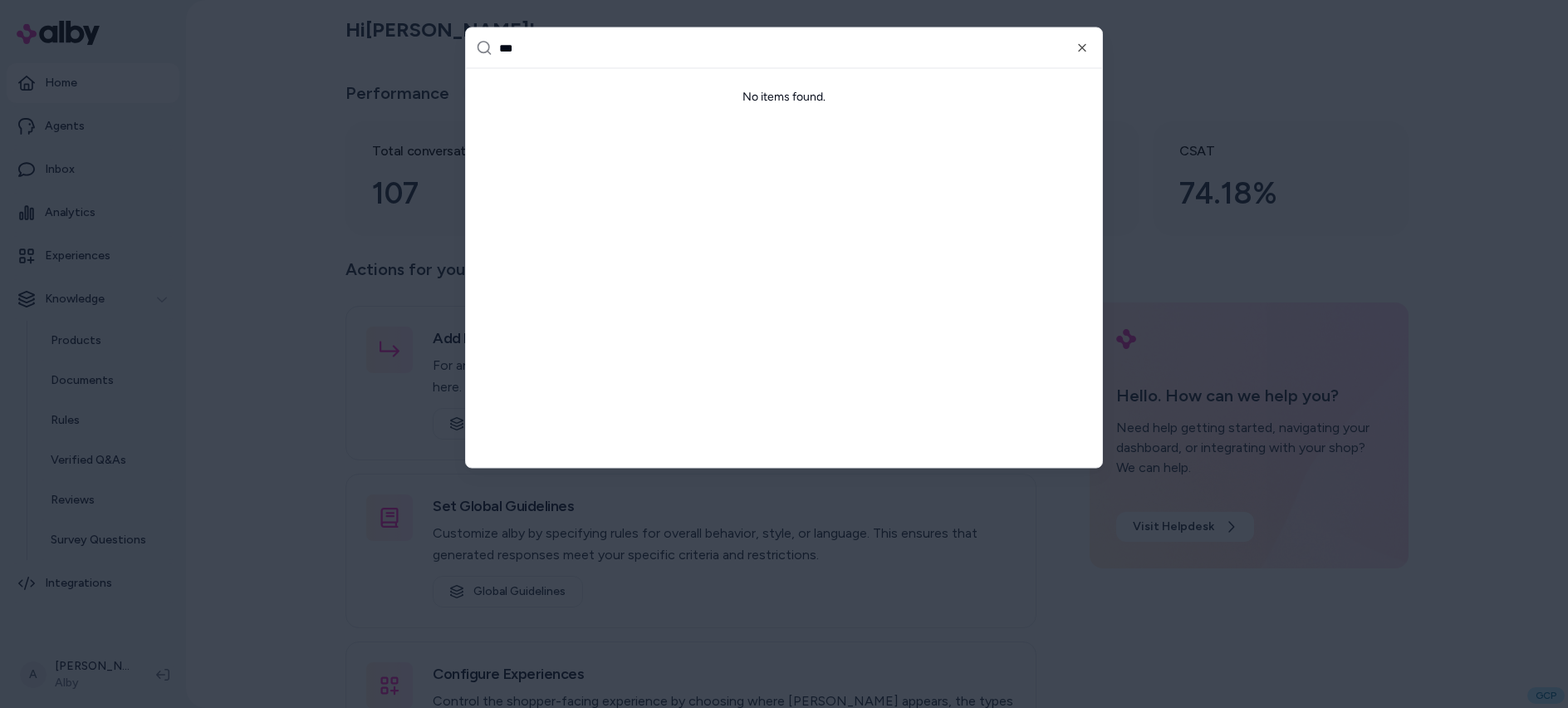 type 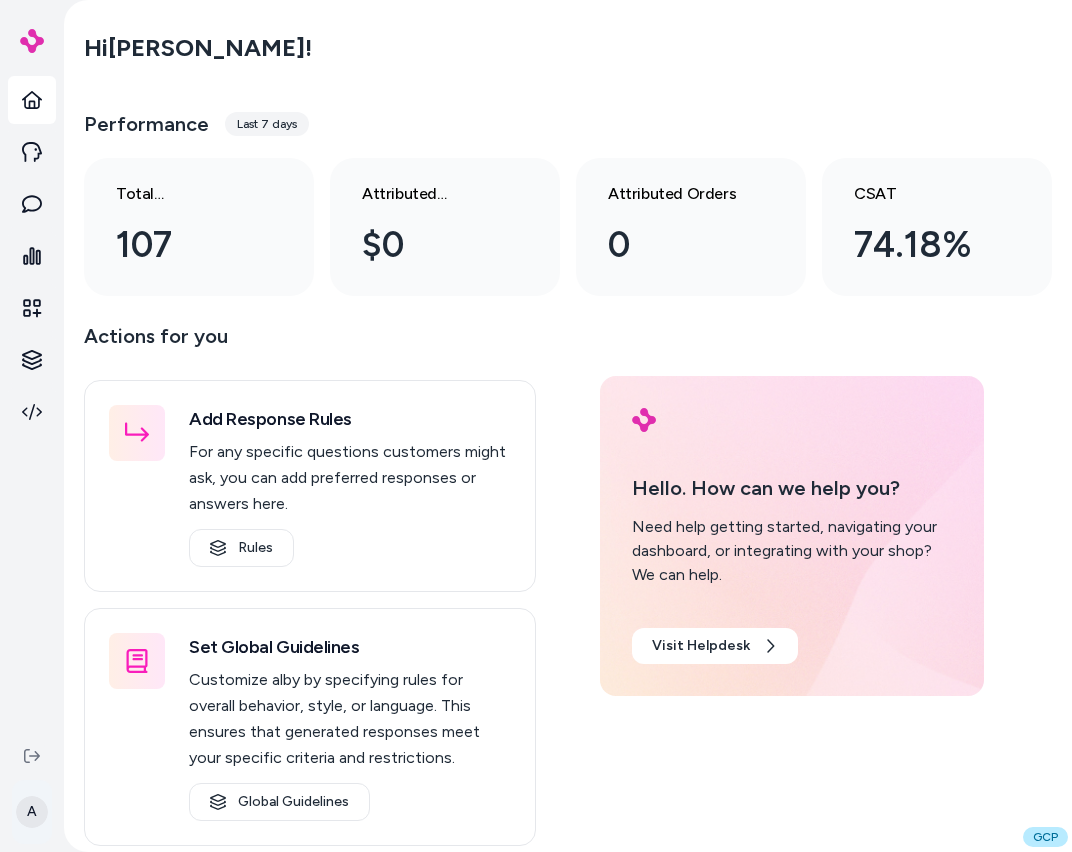 click on "A Hi  [PERSON_NAME] ! Performance Last 7 days Total conversations   107 Attributed Revenue   $0 Attributed Orders   0 CSAT   74.18% Actions for you Add Response Rules For any specific questions customers might ask, you can add preferred responses or answers here. Rules Set Global Guidelines Customize alby by specifying rules for overall behavior, style, or language. This ensures that generated responses meet your specific criteria and restrictions. Global Guidelines Configure Experiences Control the shopper-facing experience by choosing where [PERSON_NAME] appears, the types of questions alby can answer (skills), and customizing the look and feel. Experiences Hello. How can we help you? Need help getting started, navigating your dashboard, or integrating with your shop? We can help. Visit Helpdesk  GCP" at bounding box center [536, 426] 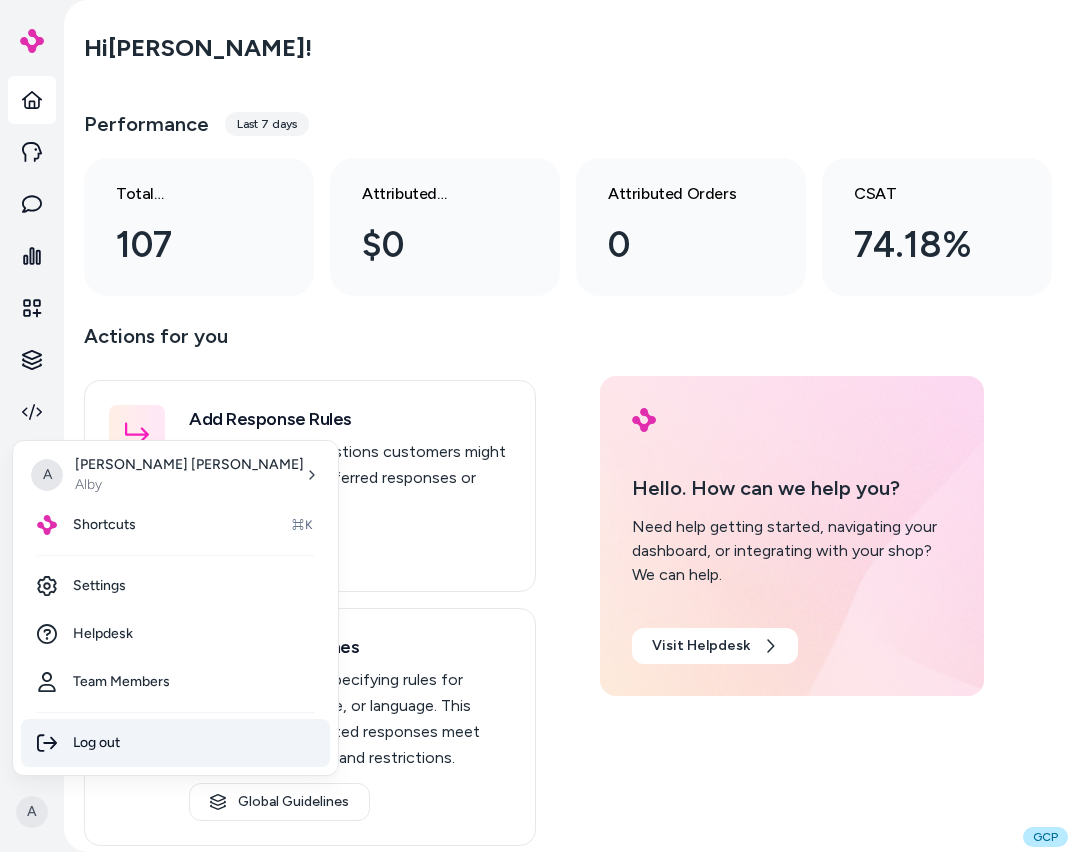 click on "Log out" at bounding box center [175, 743] 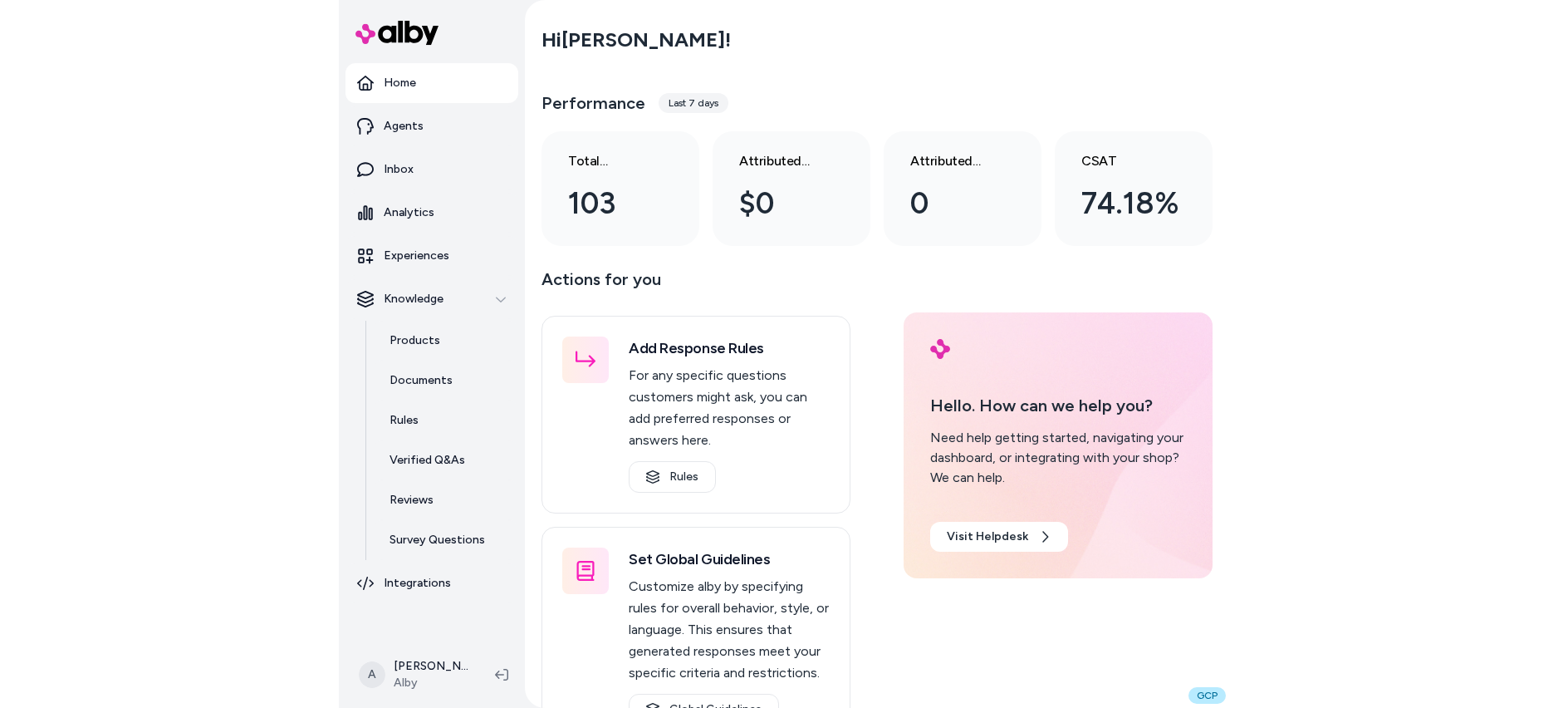 scroll, scrollTop: 0, scrollLeft: 0, axis: both 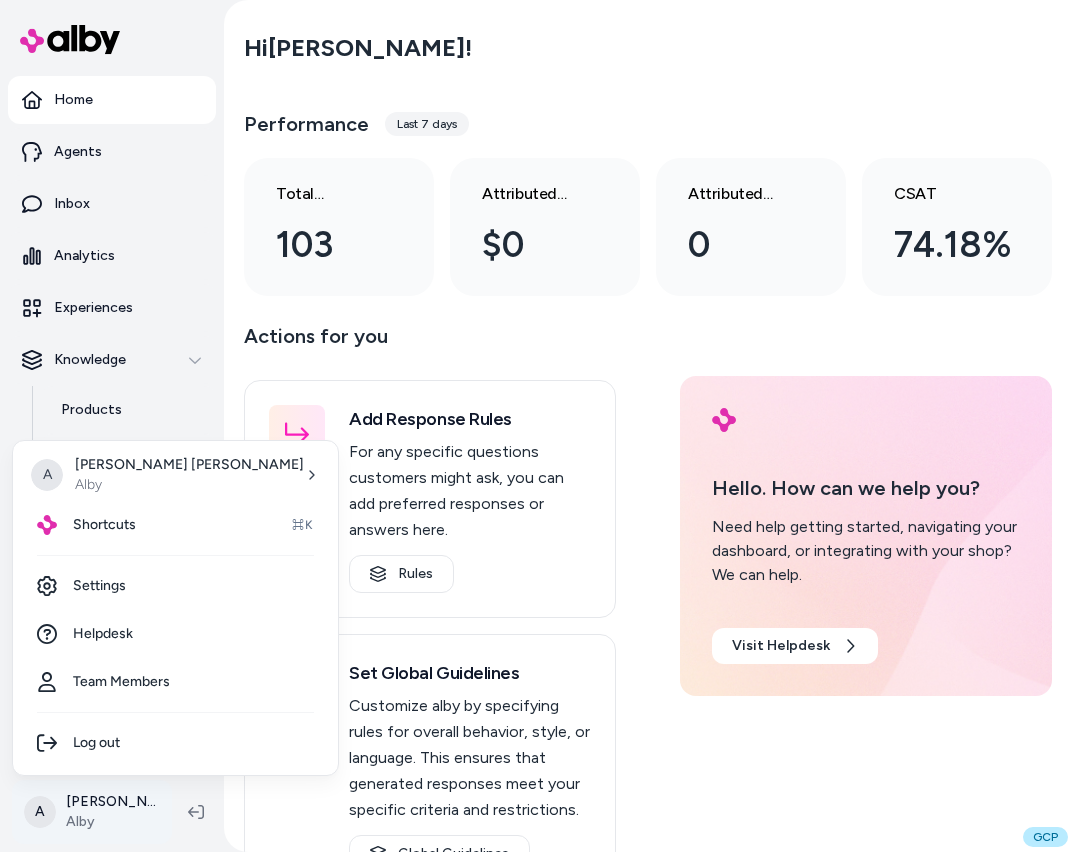 click on "Home Agents Inbox Analytics Experiences Knowledge Products Documents Rules Verified Q&As Reviews Survey Questions Integrations A [PERSON_NAME] Alby Hi  [PERSON_NAME] ! Performance Last 7 days Total conversations   103 Attributed Revenue   $0 Attributed Orders   0 CSAT   74.18% Actions for you Add Response Rules For any specific questions customers might ask, you can add preferred responses or answers here. Rules Set Global Guidelines Customize alby by specifying rules for overall behavior, style, or language. This ensures that generated responses meet your specific criteria and restrictions. Global Guidelines Configure Experiences Control the shopper-facing experience by choosing where [PERSON_NAME] appears, the types of questions alby can answer (skills), and customizing the look and feel. Experiences Hello. How can we help you? Need help getting started, navigating your dashboard, or integrating with your shop? We can help. Visit Helpdesk  GCP A [PERSON_NAME] Alby Shortcuts ⌘K Settings Helpdesk Team Members Log out" at bounding box center [536, 426] 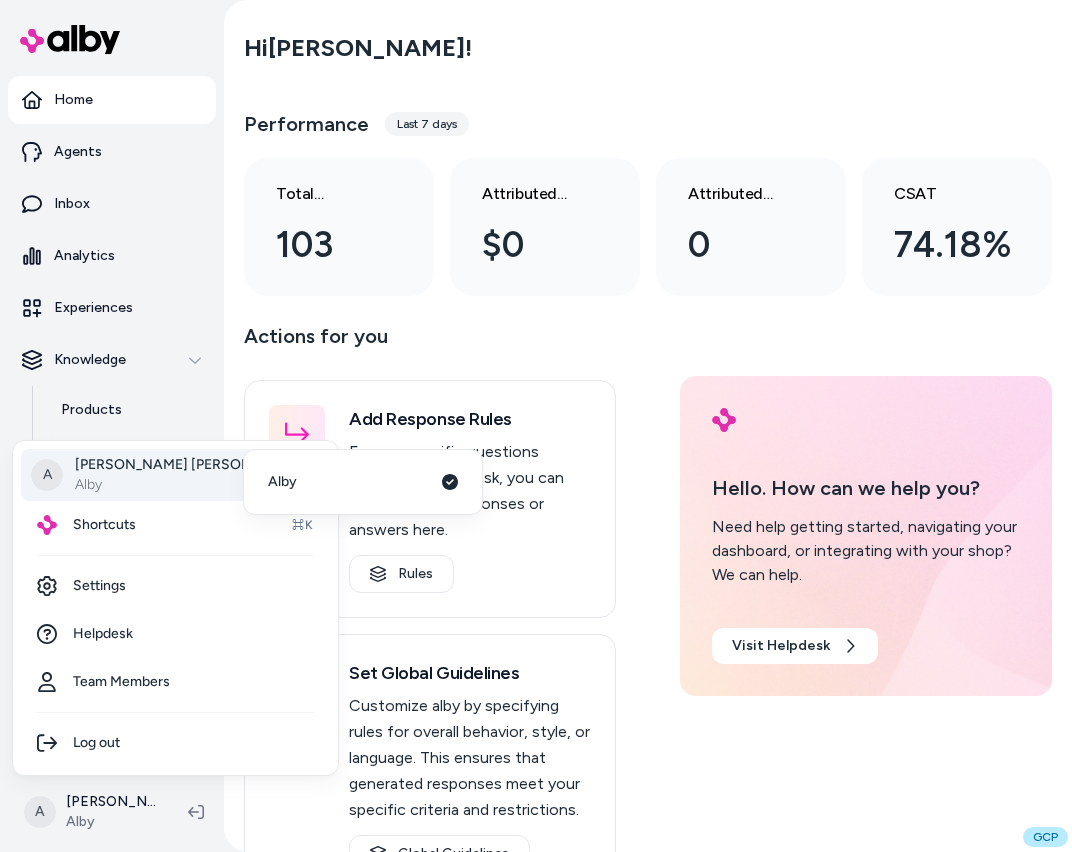 click on "A [PERSON_NAME]" at bounding box center [175, 475] 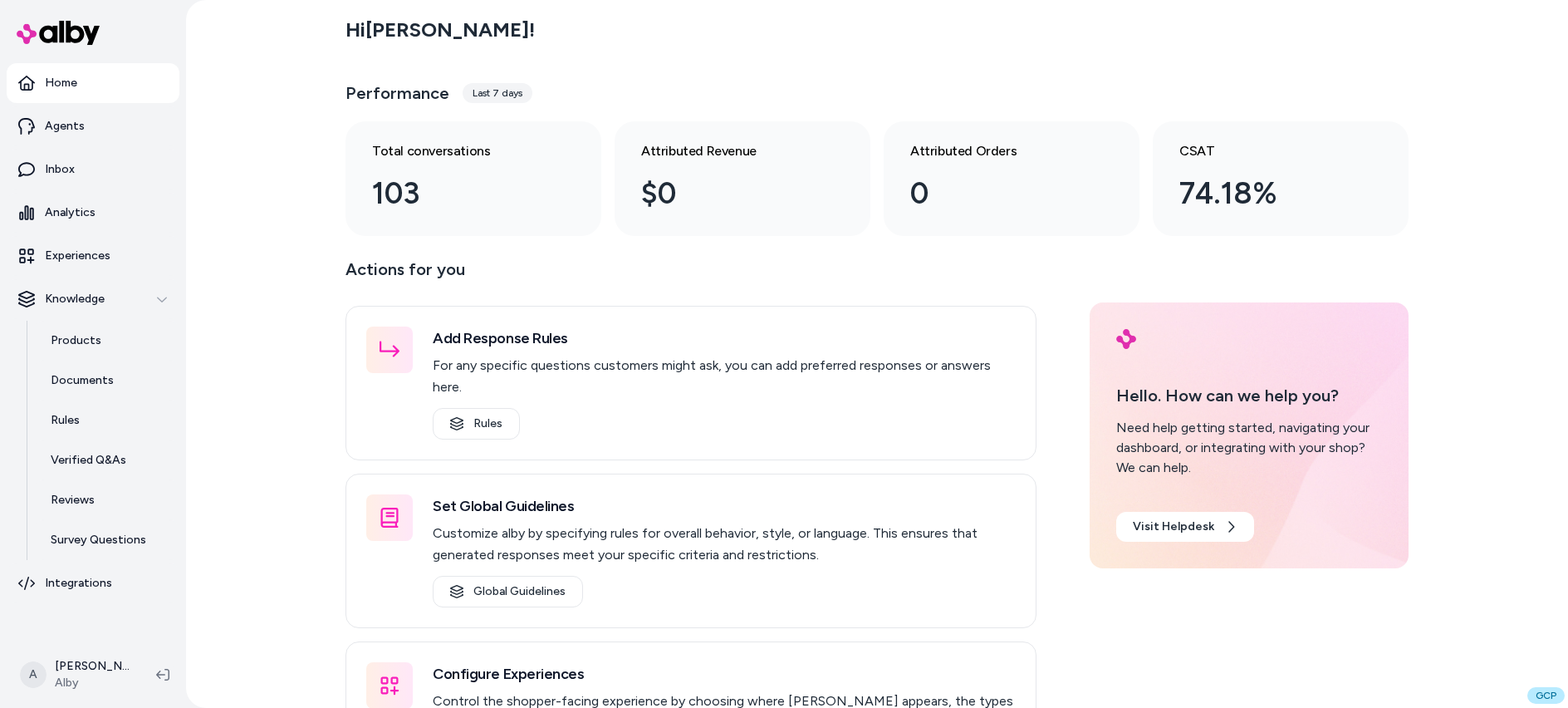 click on "Hi  Ajaya ! Performance Last 7 days Total conversations   103 Attributed Revenue   $0 Attributed Orders   0 CSAT   74.18% Actions for you Add Response Rules For any specific questions customers might ask, you can add preferred responses or answers here. Rules Set Global Guidelines Customize alby by specifying rules for overall behavior, style, or language. This ensures that generated responses meet your specific criteria and restrictions. Global Guidelines Configure Experiences Control the shopper-facing experience by choosing where alby appears, the types of questions alby can answer (skills), and customizing the look and feel. Experiences Hello. How can we help you? Need help getting started, navigating your dashboard, or integrating with your shop? We can help. Visit Helpdesk" at bounding box center [877, 354] 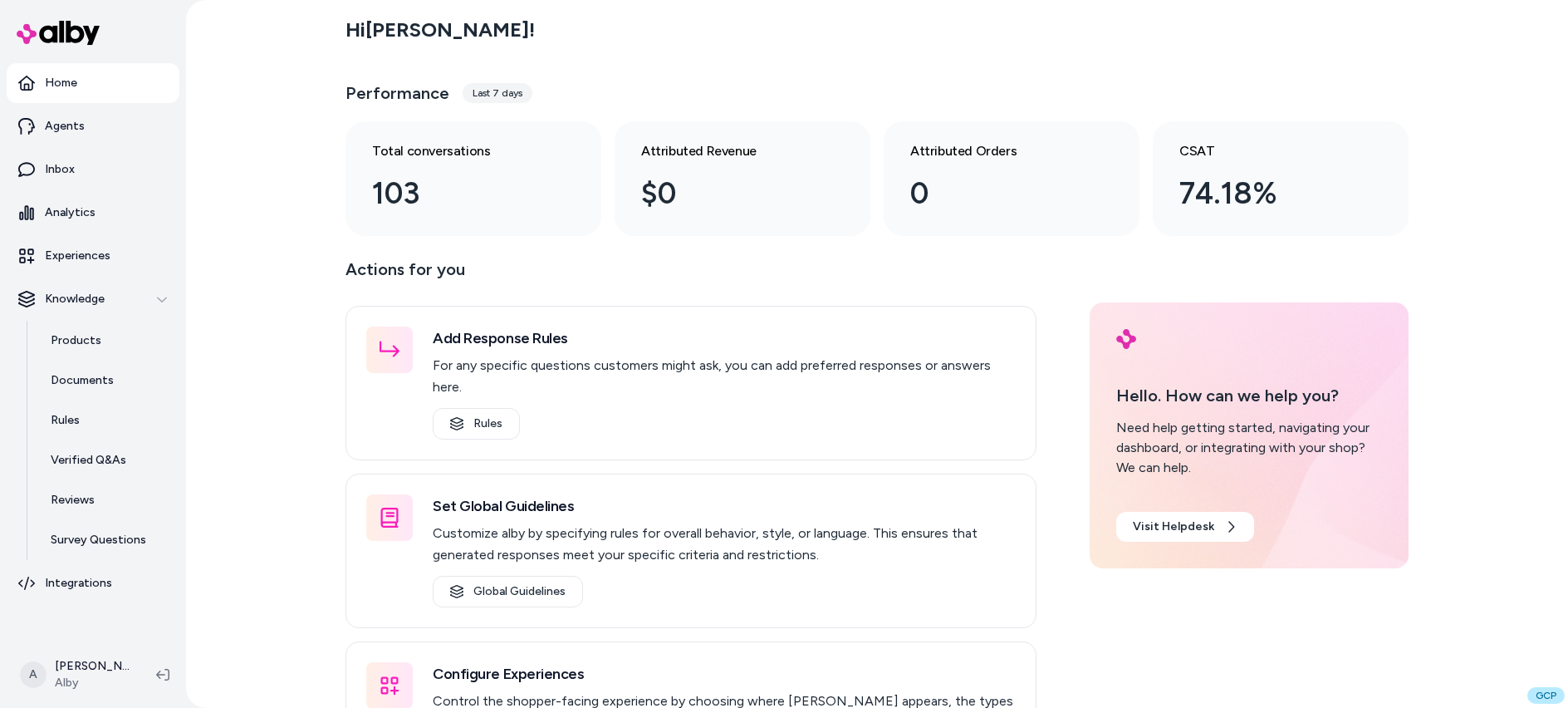 click on "Hi  Ajaya !" at bounding box center [877, 30] 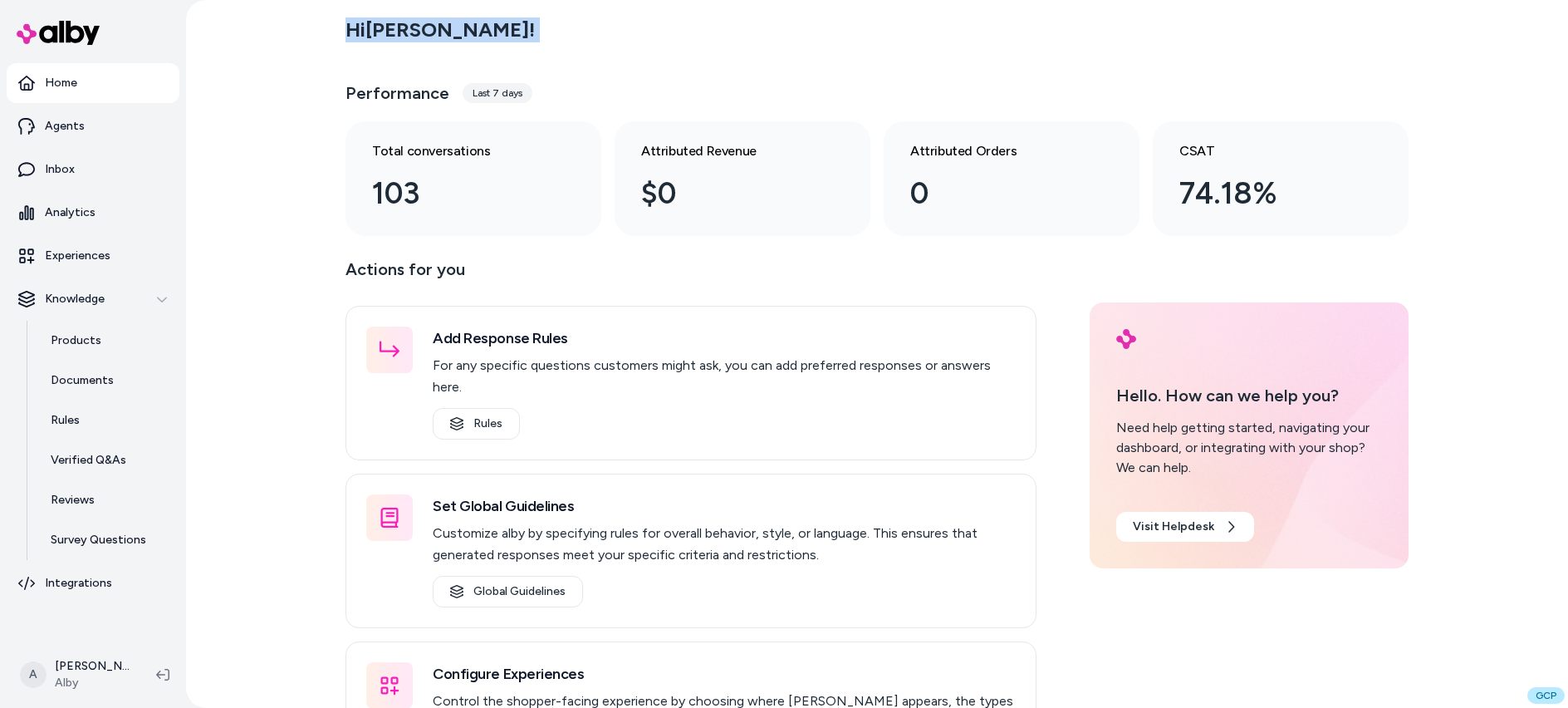 click on "Hi  Ajaya !" at bounding box center [877, 30] 